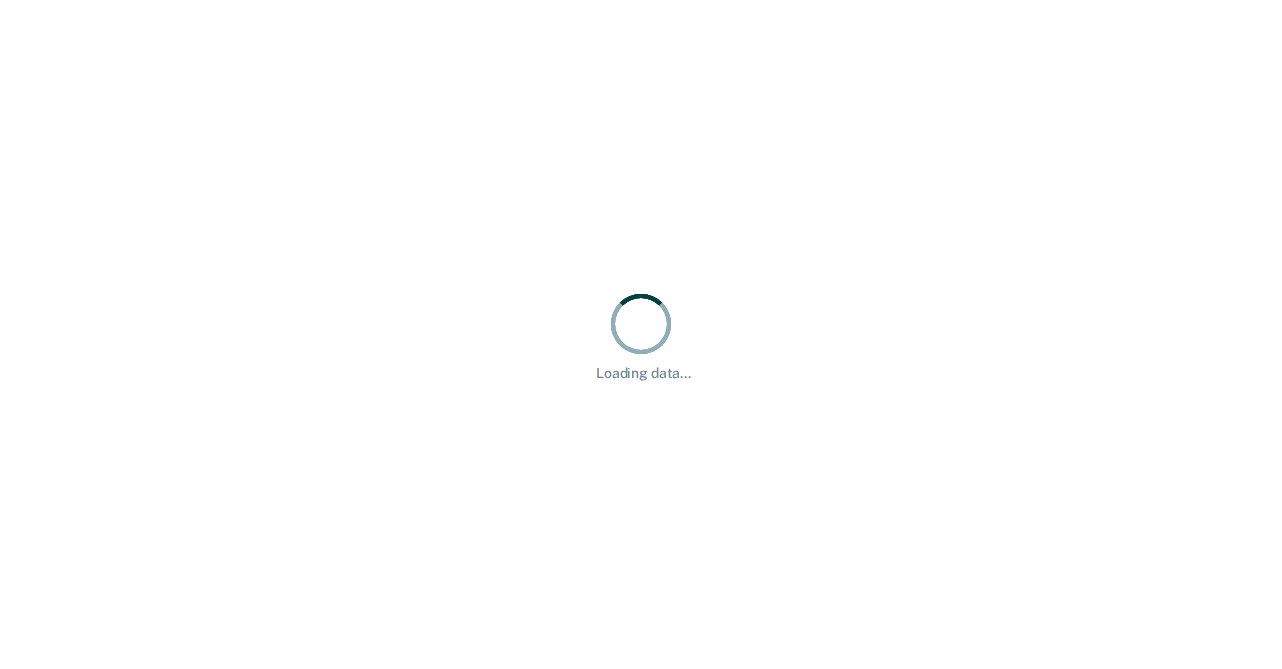 scroll, scrollTop: 0, scrollLeft: 0, axis: both 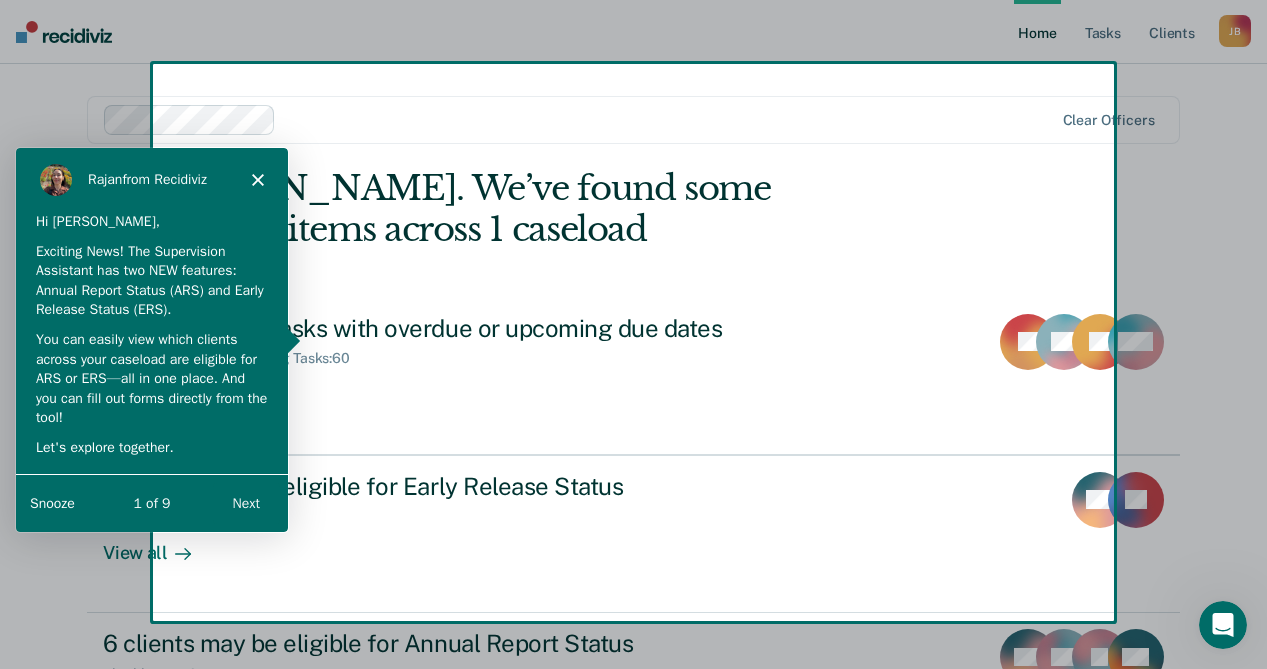 click on "Next" at bounding box center (245, 502) 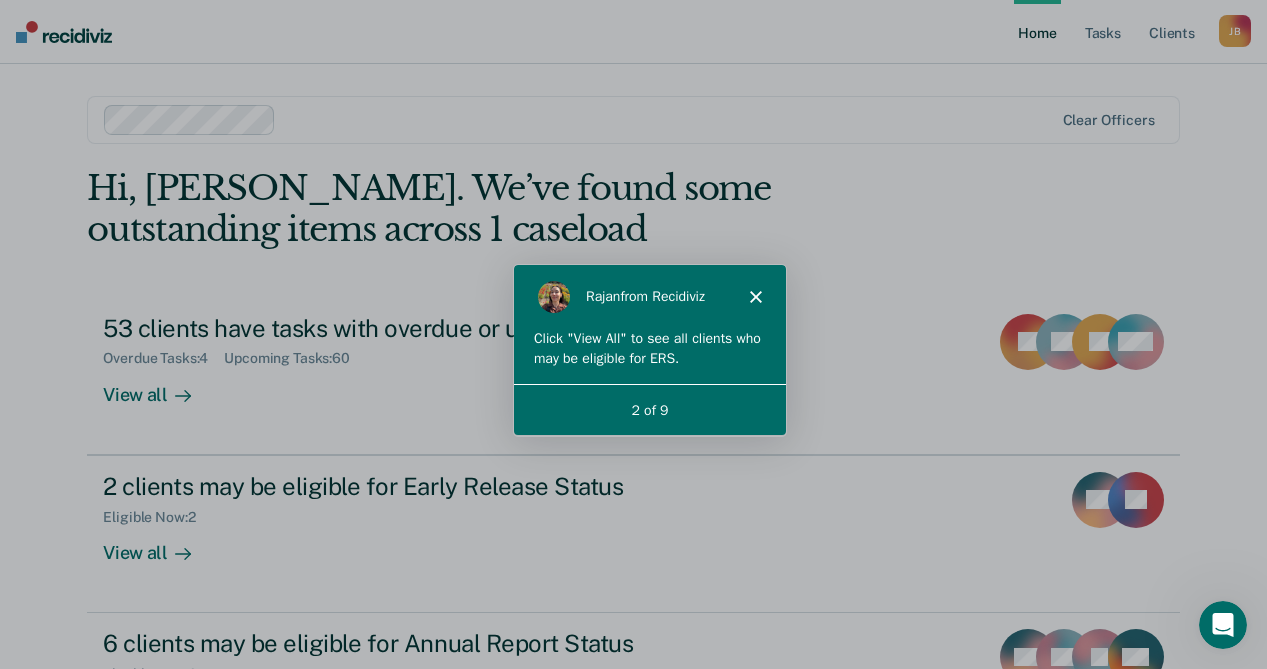 scroll, scrollTop: 0, scrollLeft: 0, axis: both 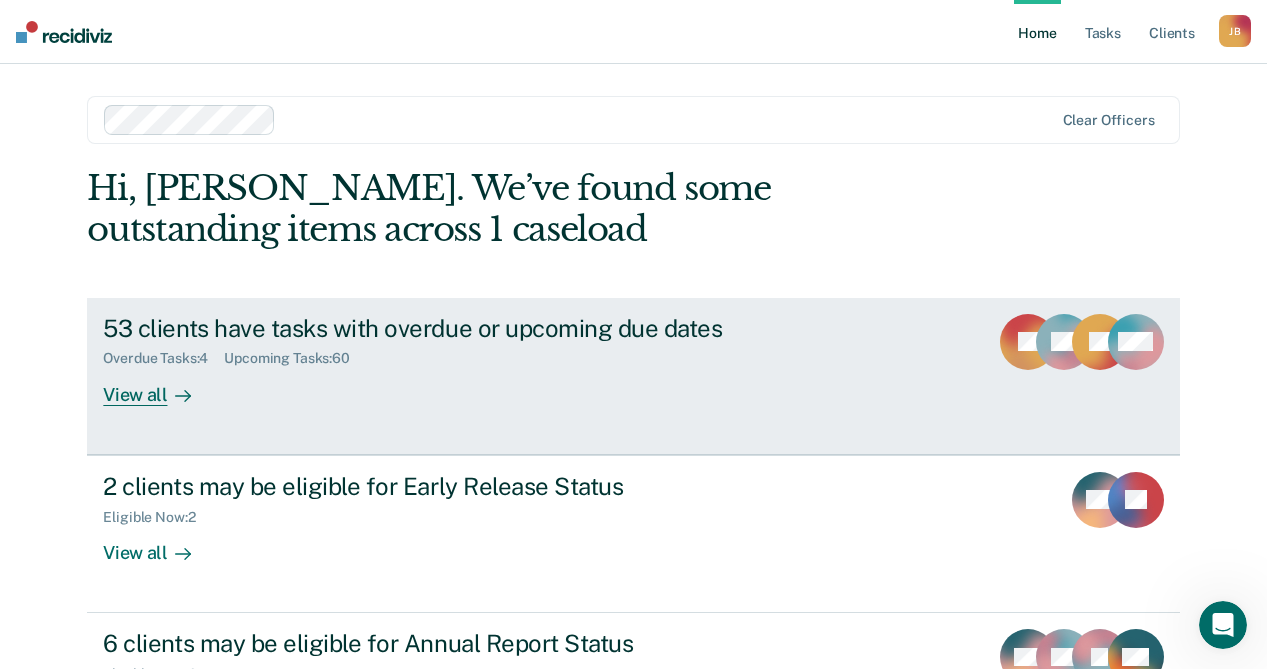 click on "View all" at bounding box center [159, 386] 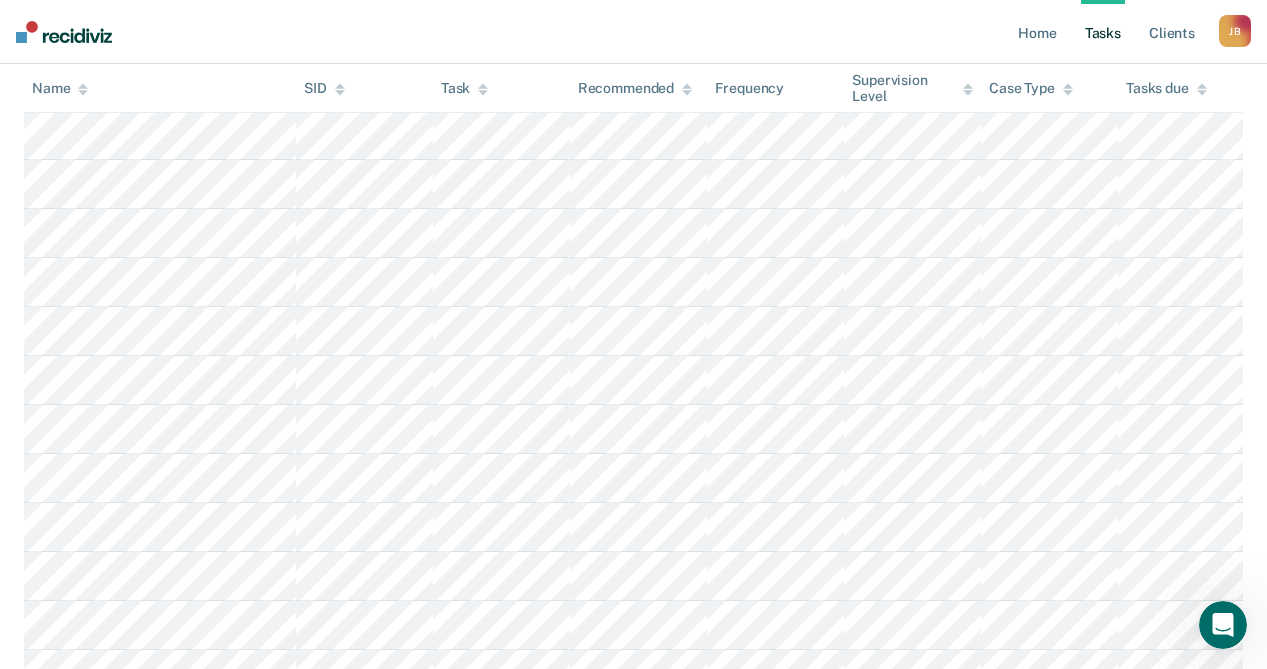 scroll, scrollTop: 2713, scrollLeft: 0, axis: vertical 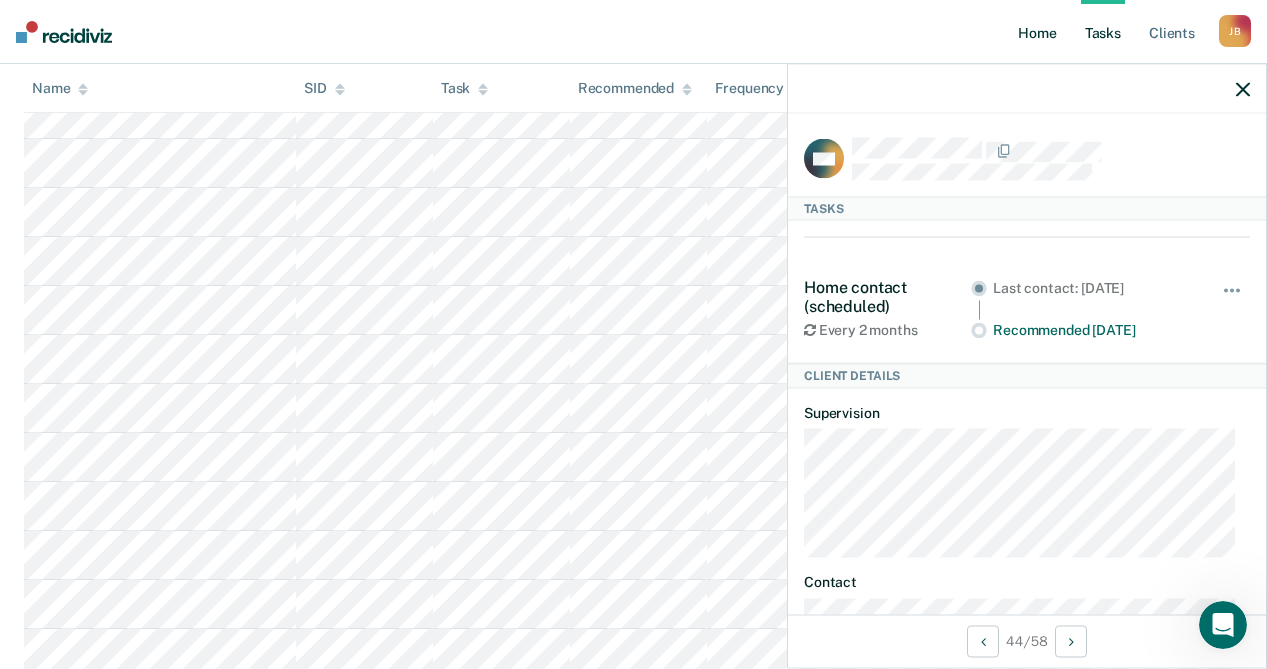 click on "Home" at bounding box center (1037, 32) 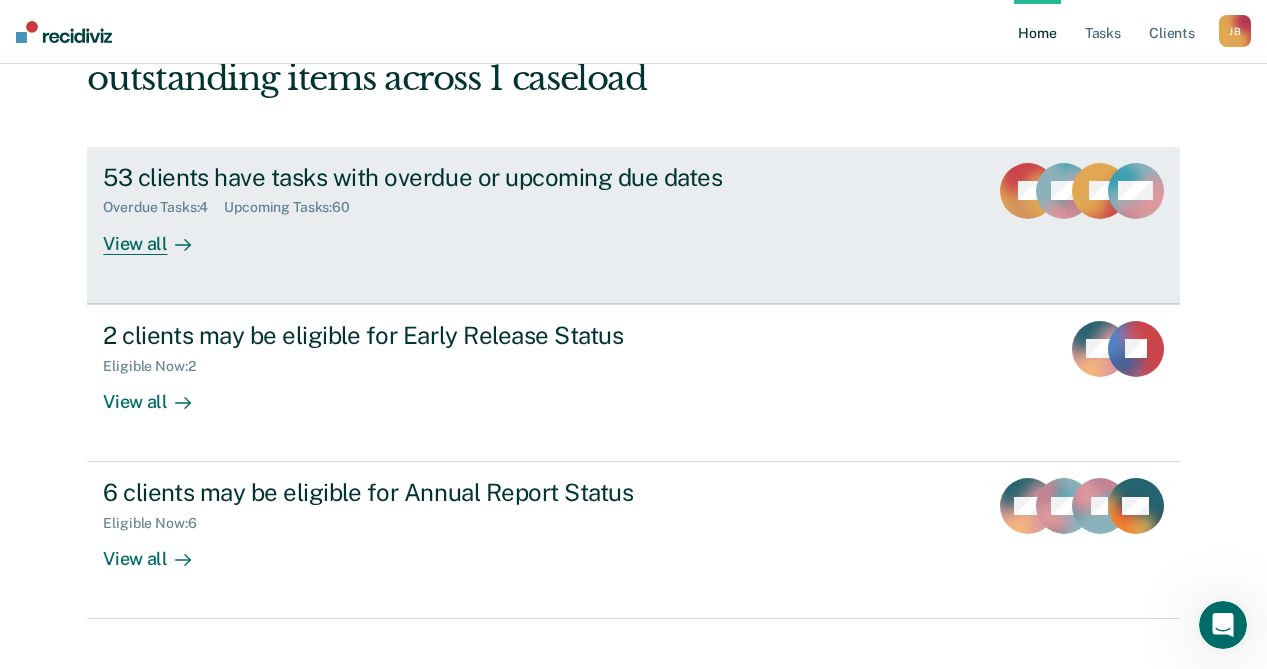 scroll, scrollTop: 181, scrollLeft: 0, axis: vertical 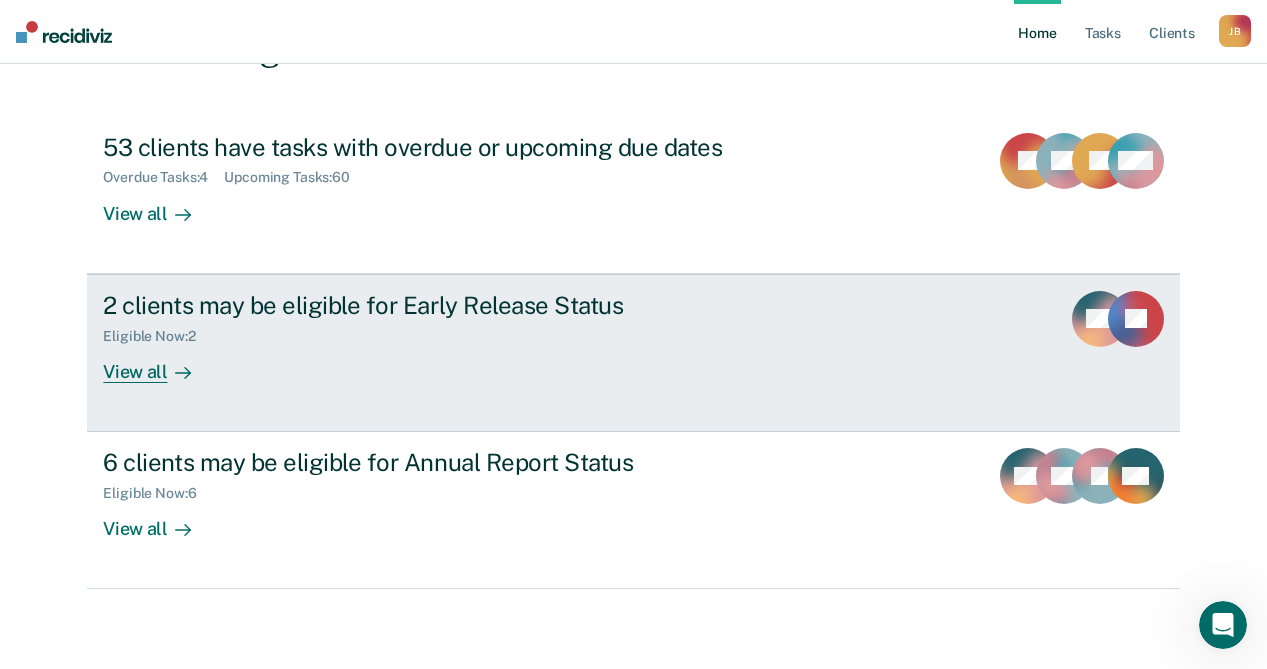 click on "View all" at bounding box center (159, 363) 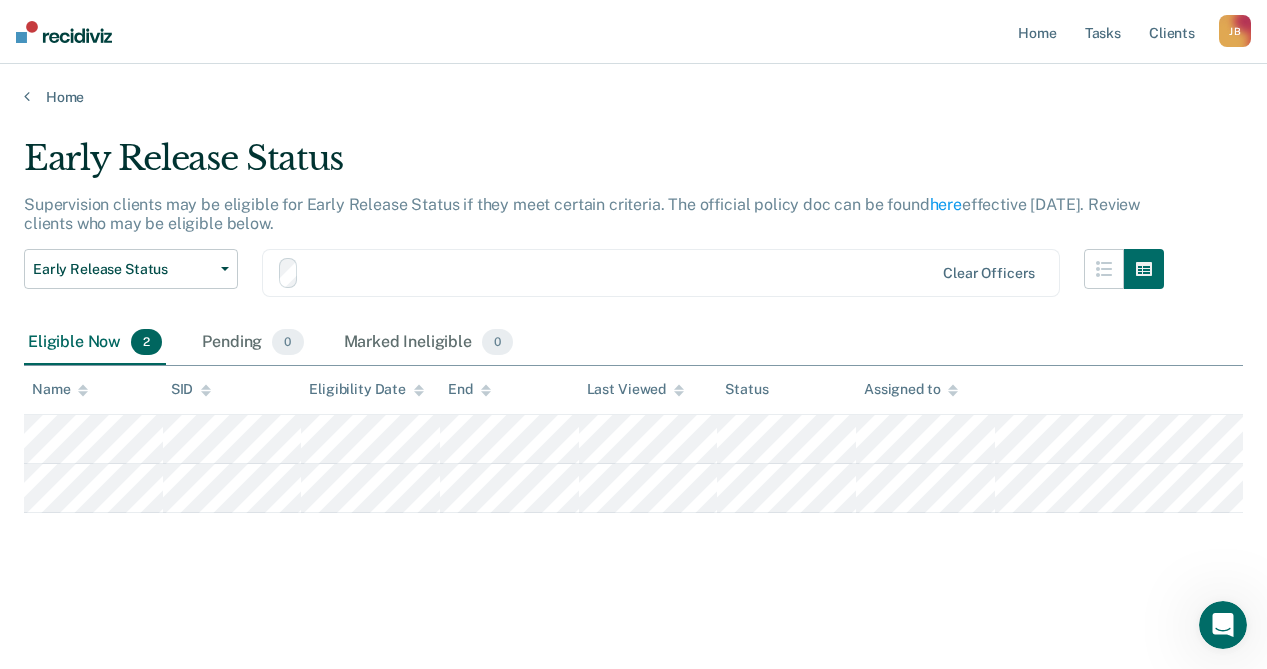 scroll, scrollTop: 0, scrollLeft: 0, axis: both 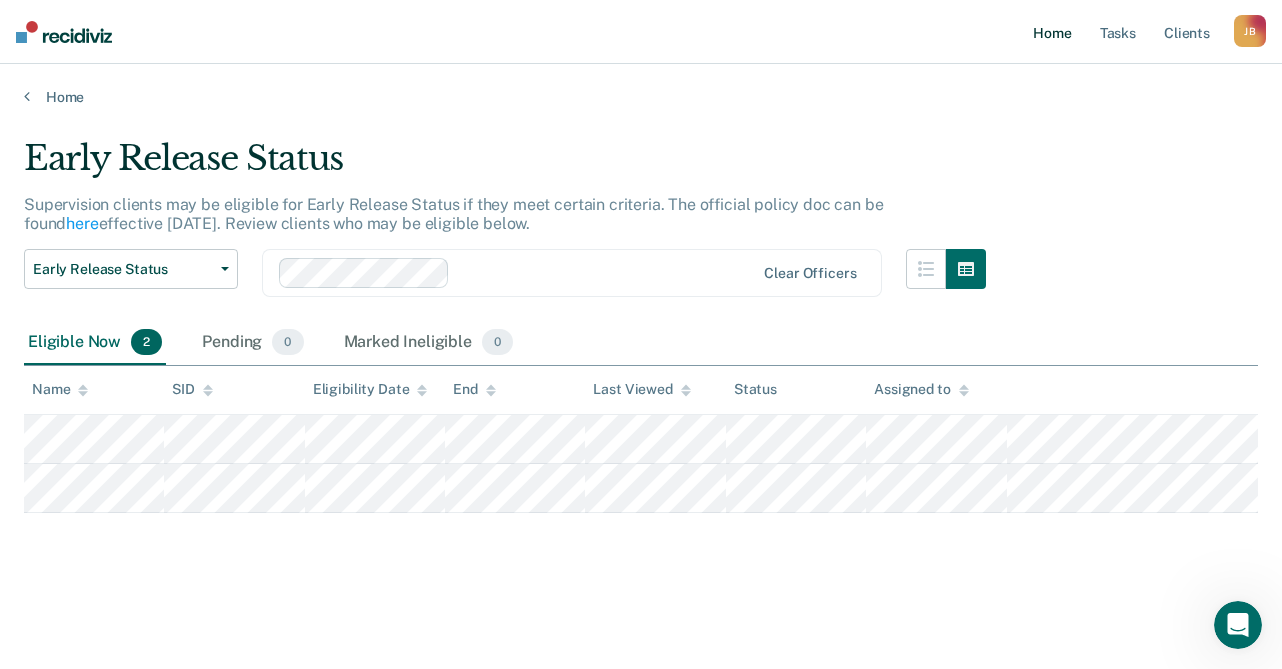 click on "Home" at bounding box center [1052, 32] 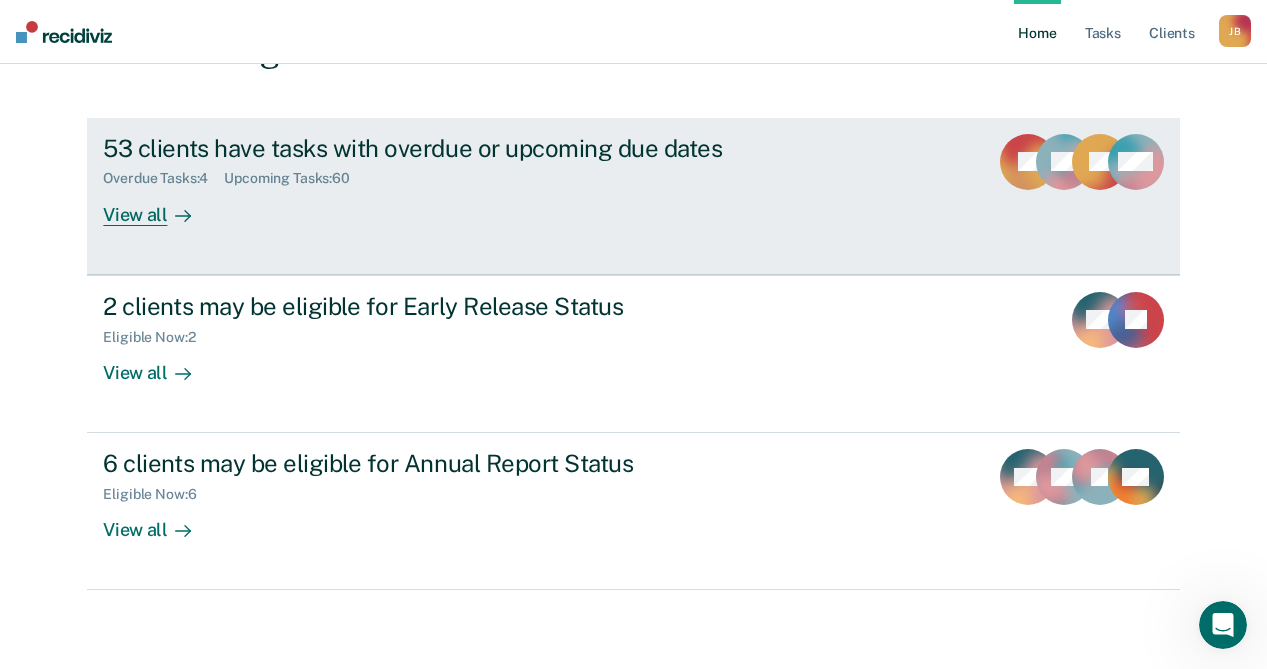scroll, scrollTop: 181, scrollLeft: 0, axis: vertical 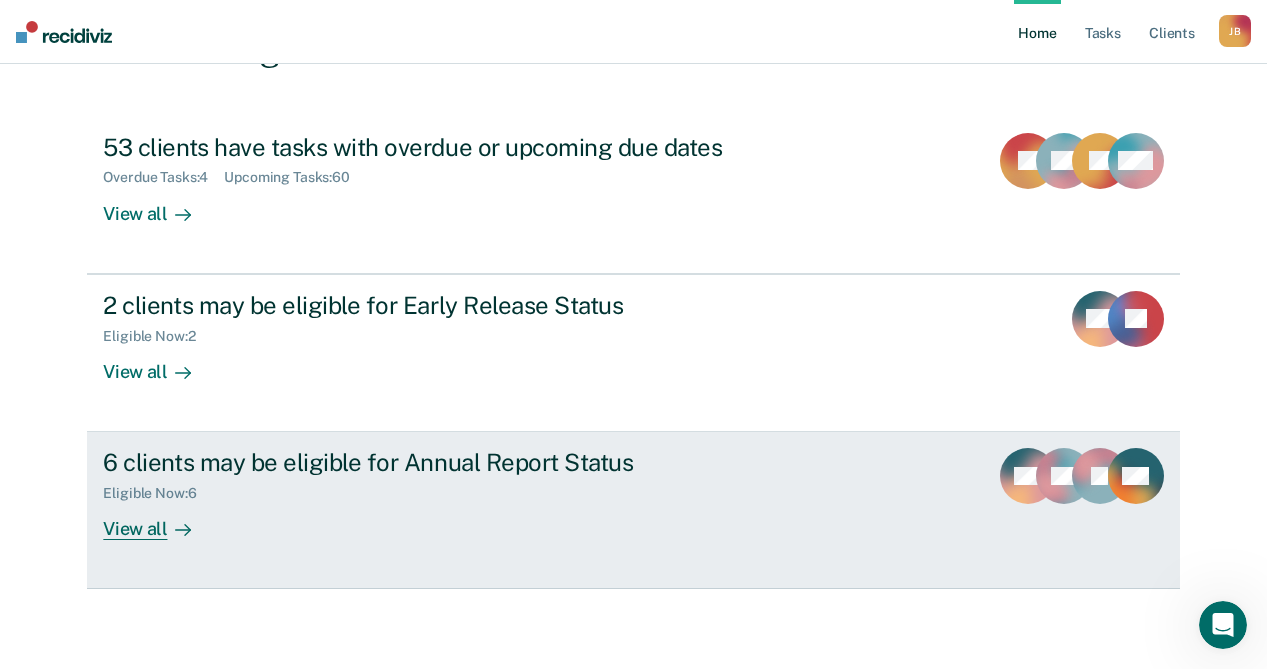click on "Eligible Now :  6" at bounding box center (454, 489) 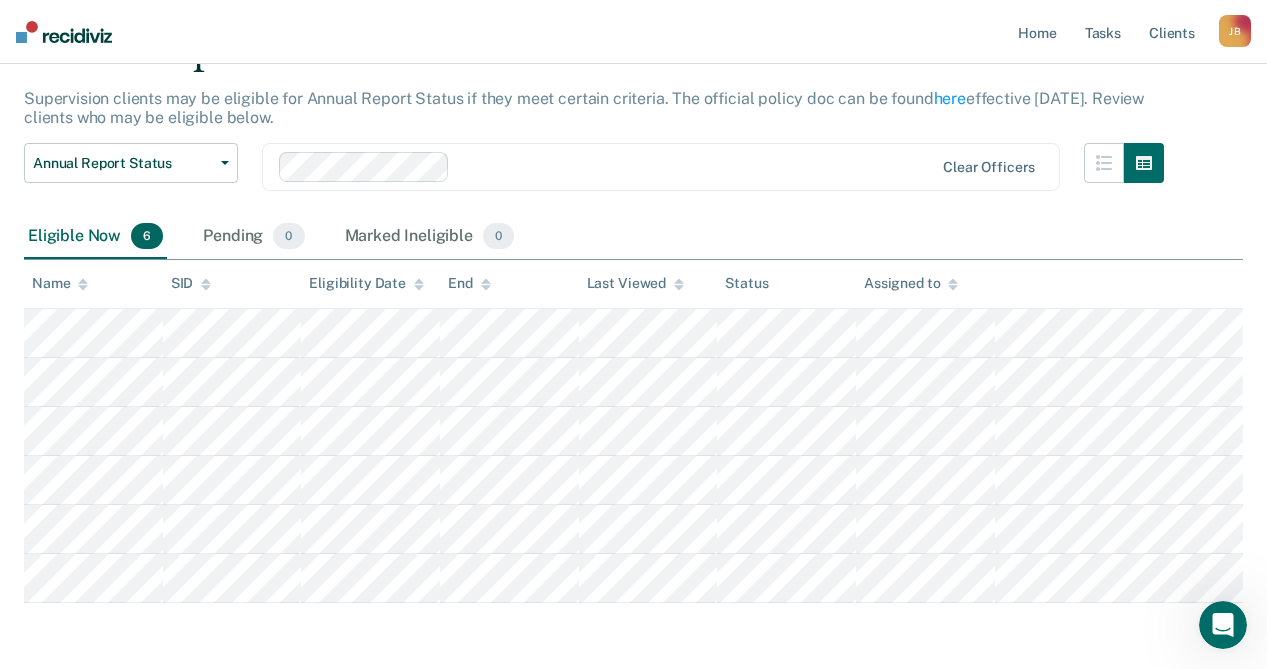 scroll, scrollTop: 0, scrollLeft: 0, axis: both 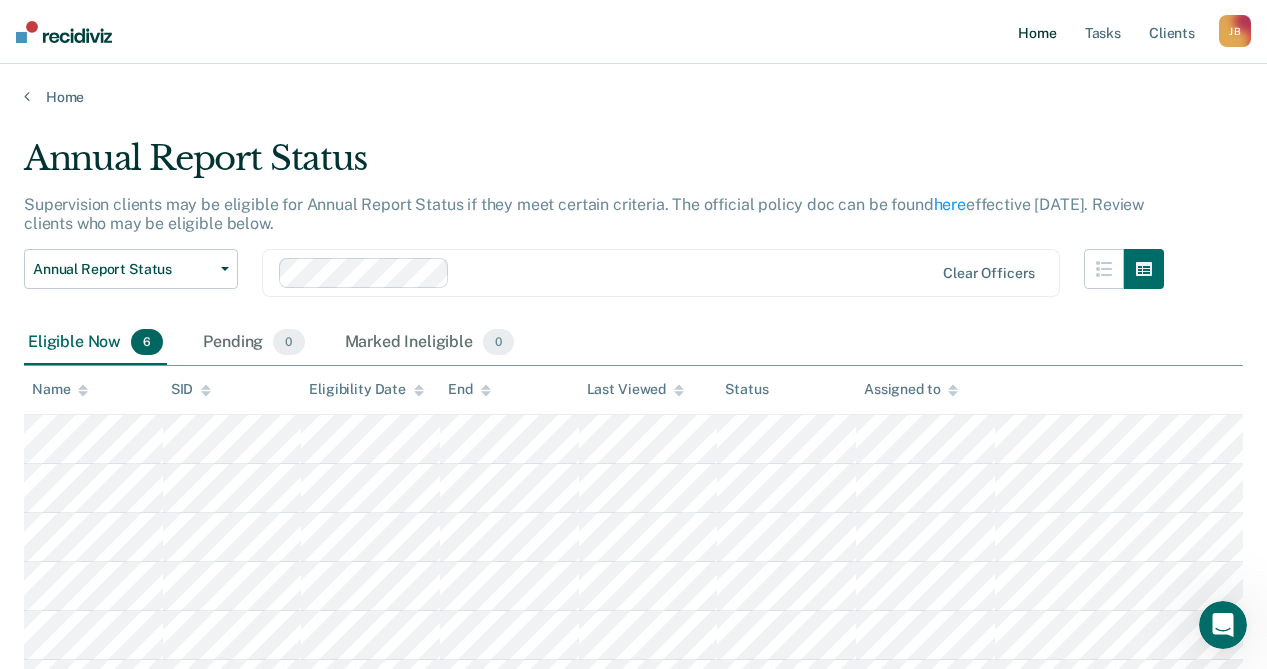 click on "Home" at bounding box center [1037, 32] 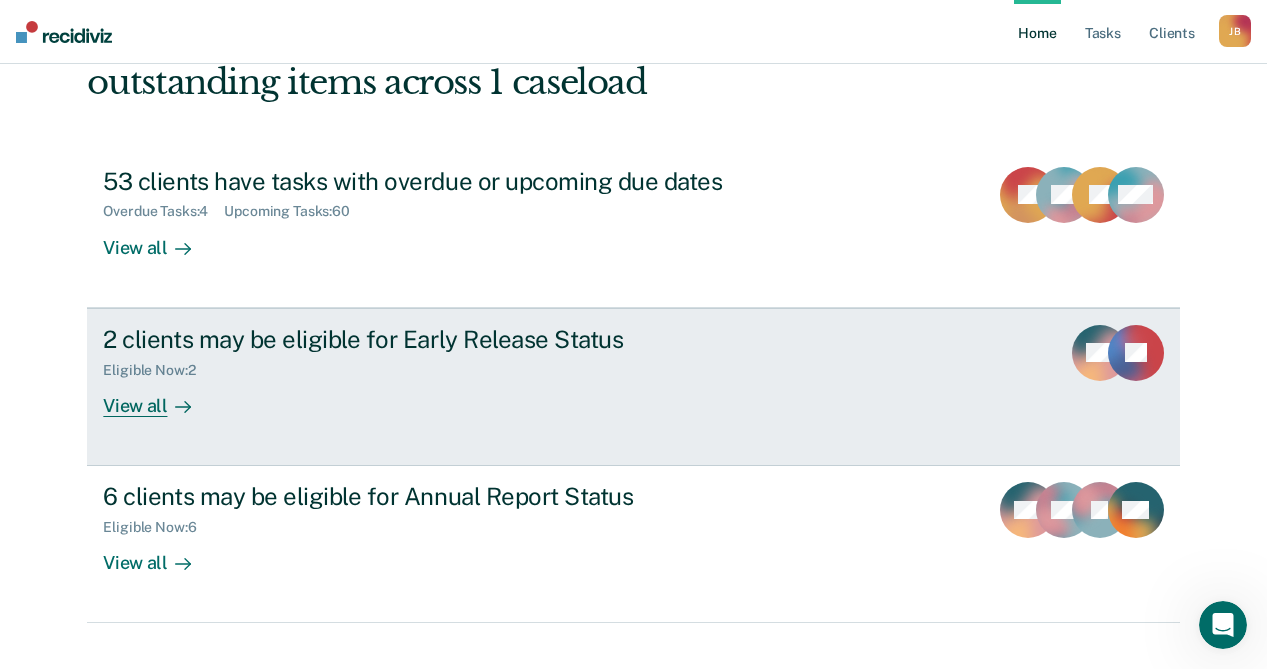 scroll, scrollTop: 181, scrollLeft: 0, axis: vertical 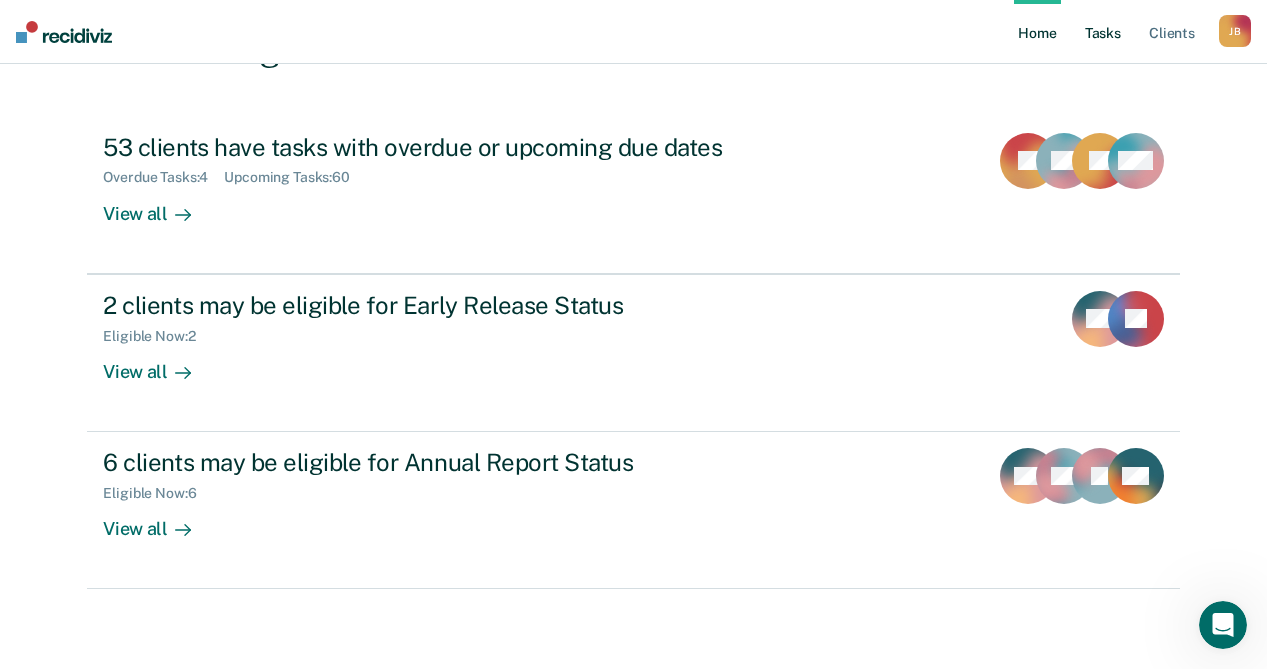 click on "Tasks" at bounding box center [1103, 32] 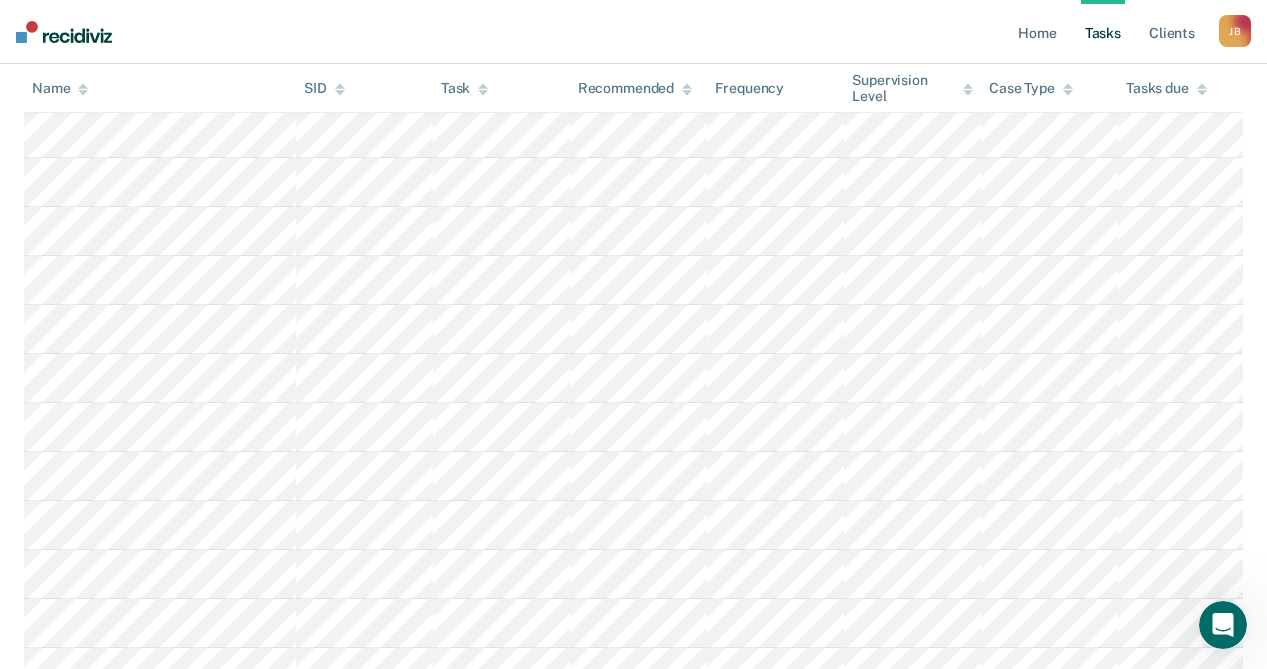 scroll, scrollTop: 2100, scrollLeft: 0, axis: vertical 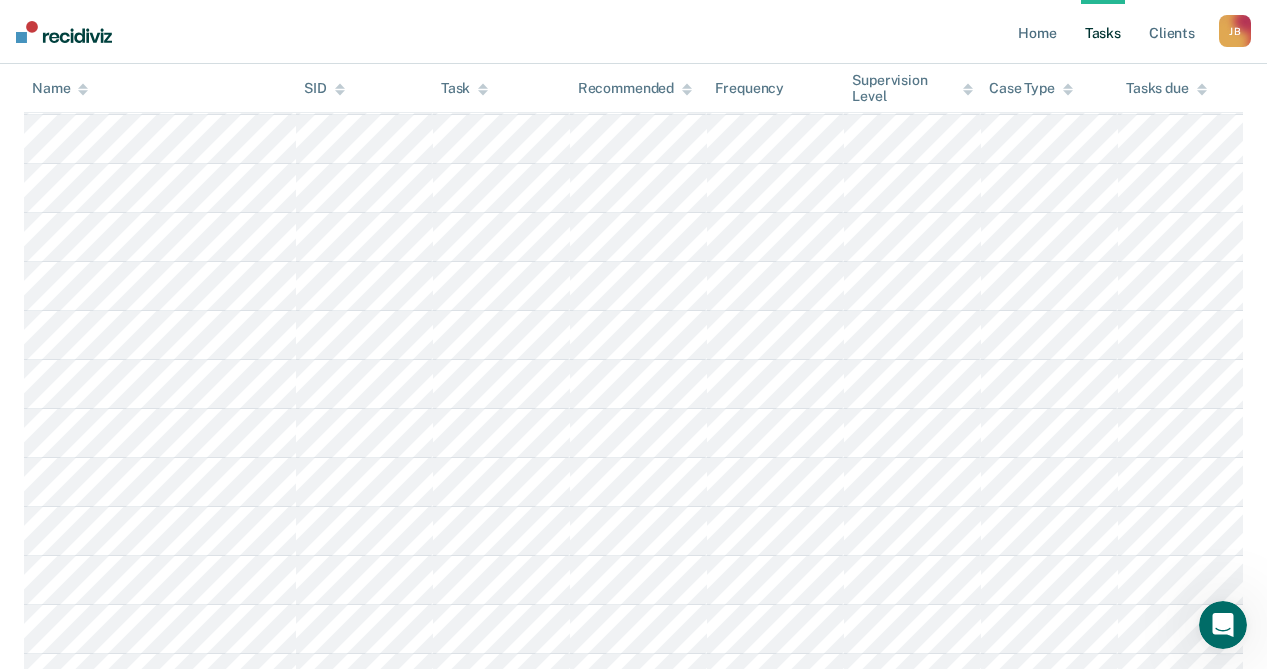 click on "J B" at bounding box center (1235, 31) 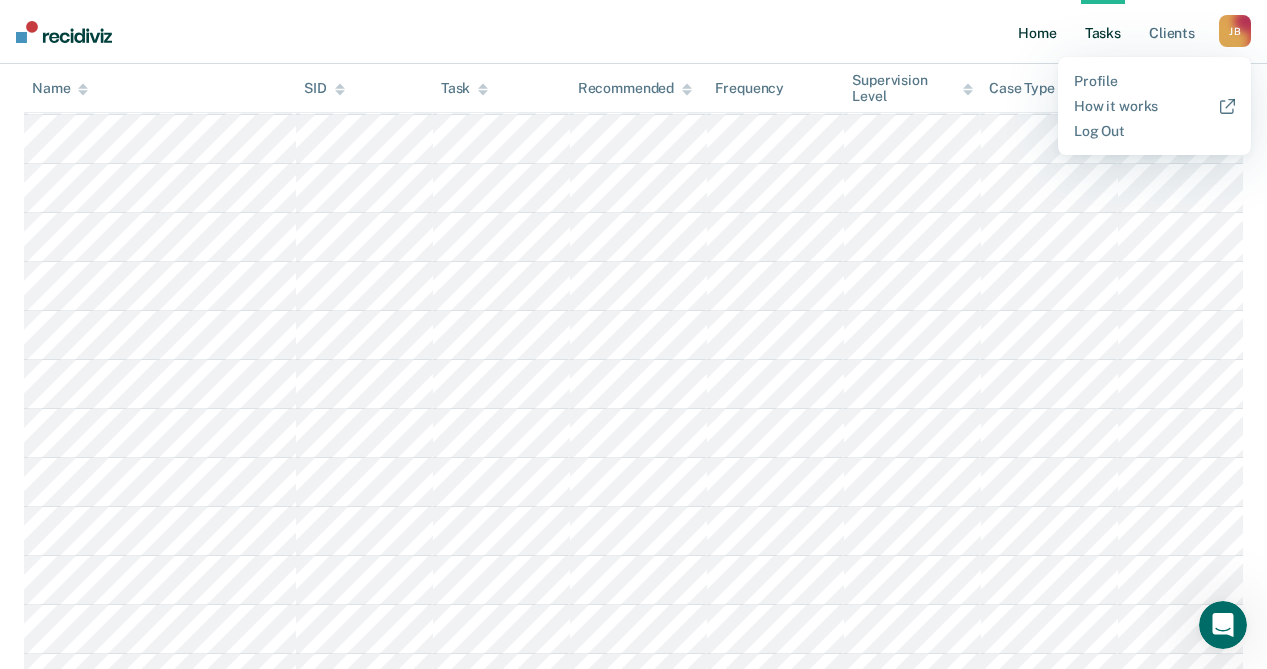 click on "Home" at bounding box center (1037, 32) 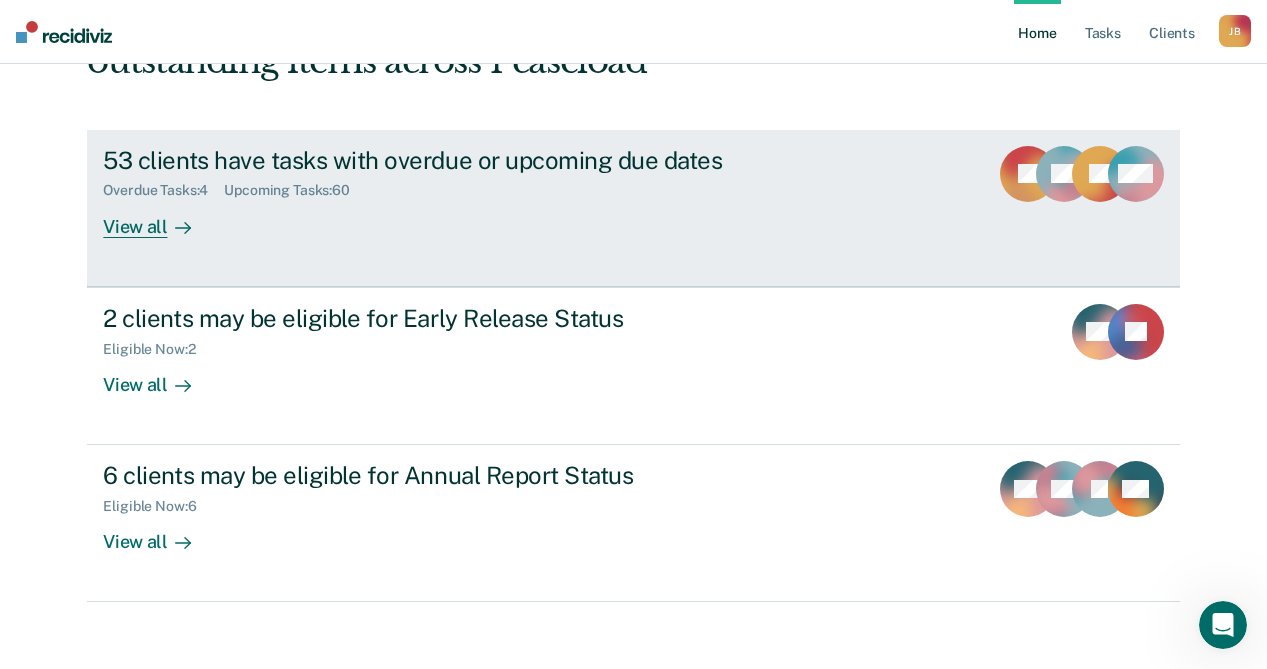 scroll, scrollTop: 0, scrollLeft: 0, axis: both 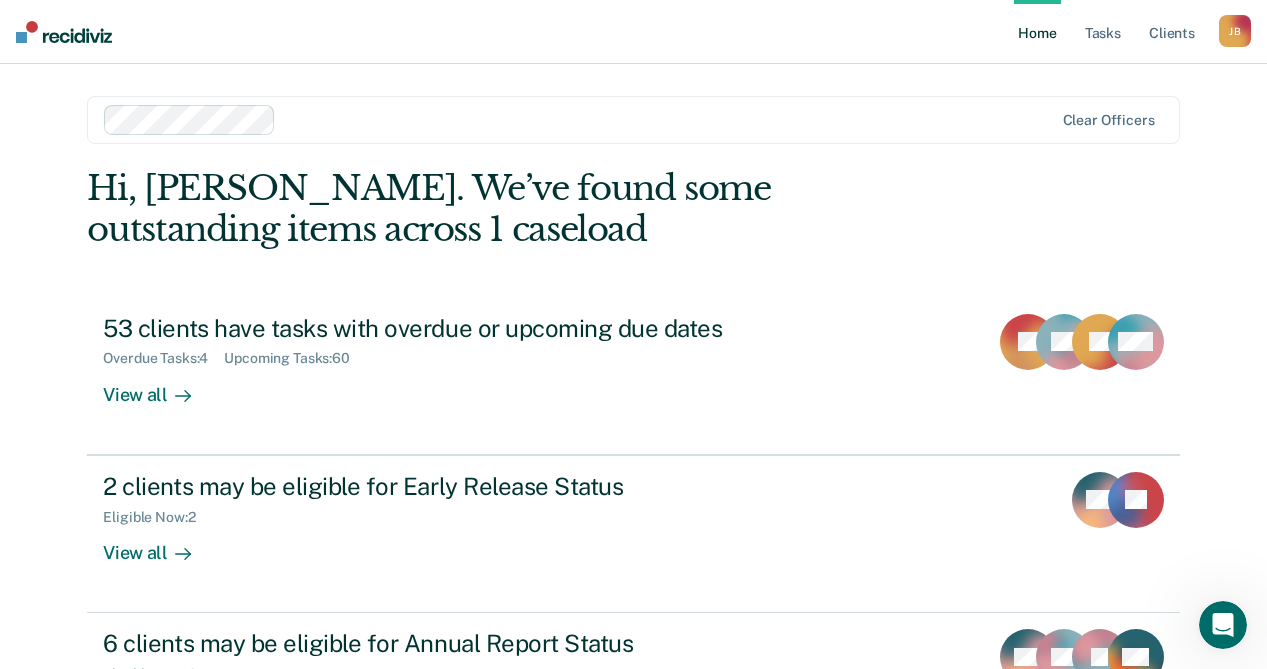 click at bounding box center [64, 32] 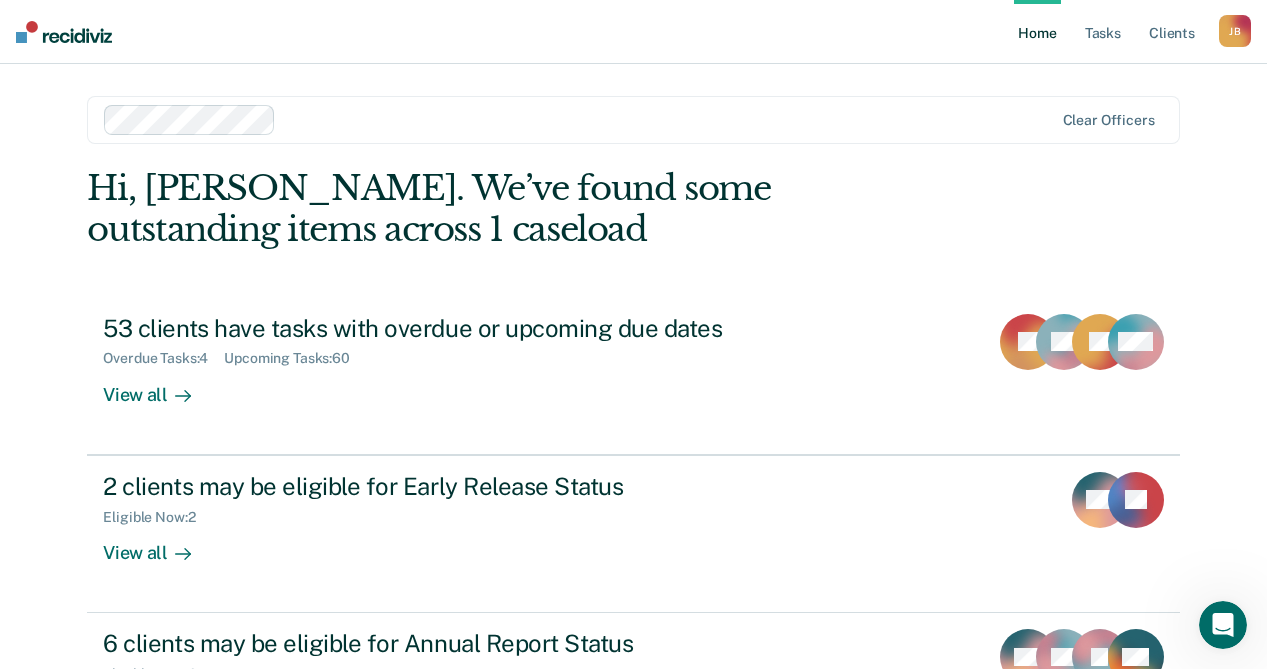 scroll, scrollTop: 0, scrollLeft: 0, axis: both 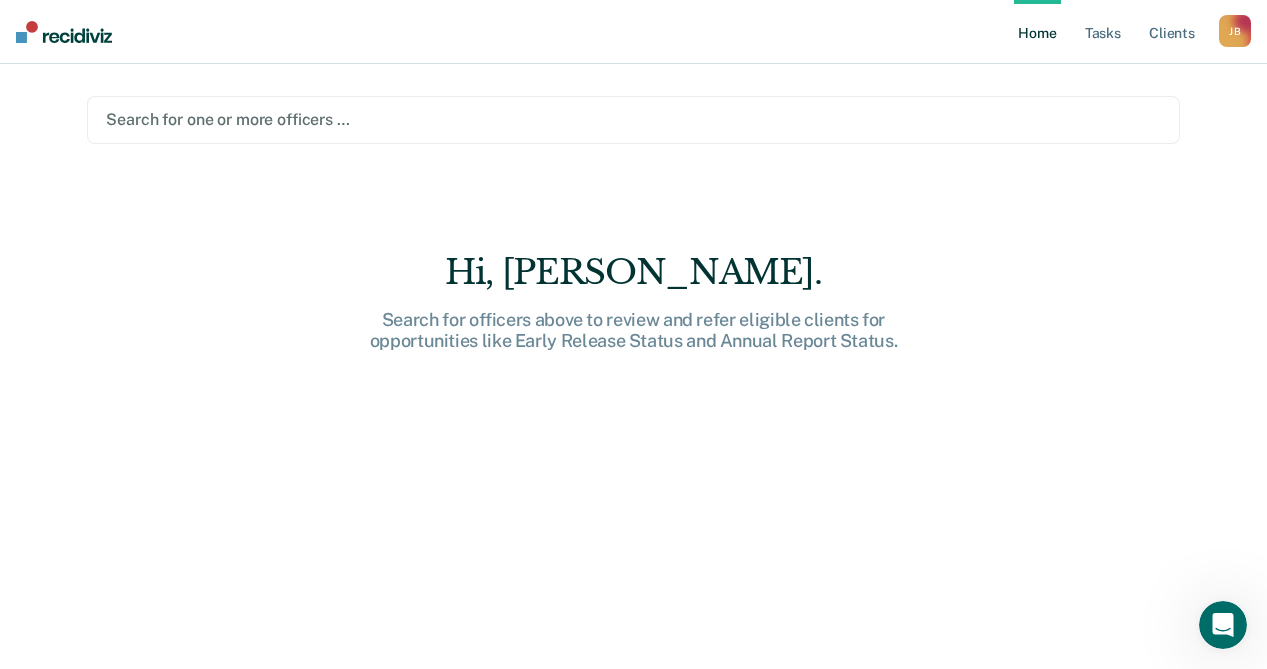 click on "Home" at bounding box center [1037, 32] 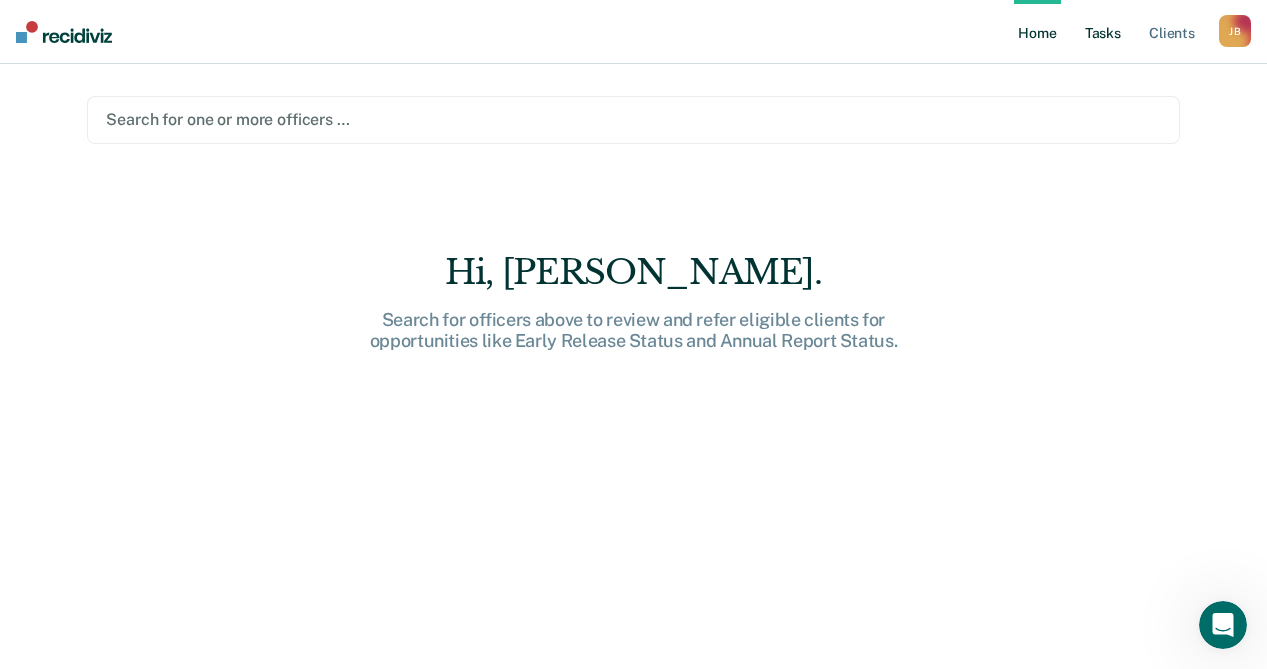 click on "Tasks" at bounding box center (1103, 32) 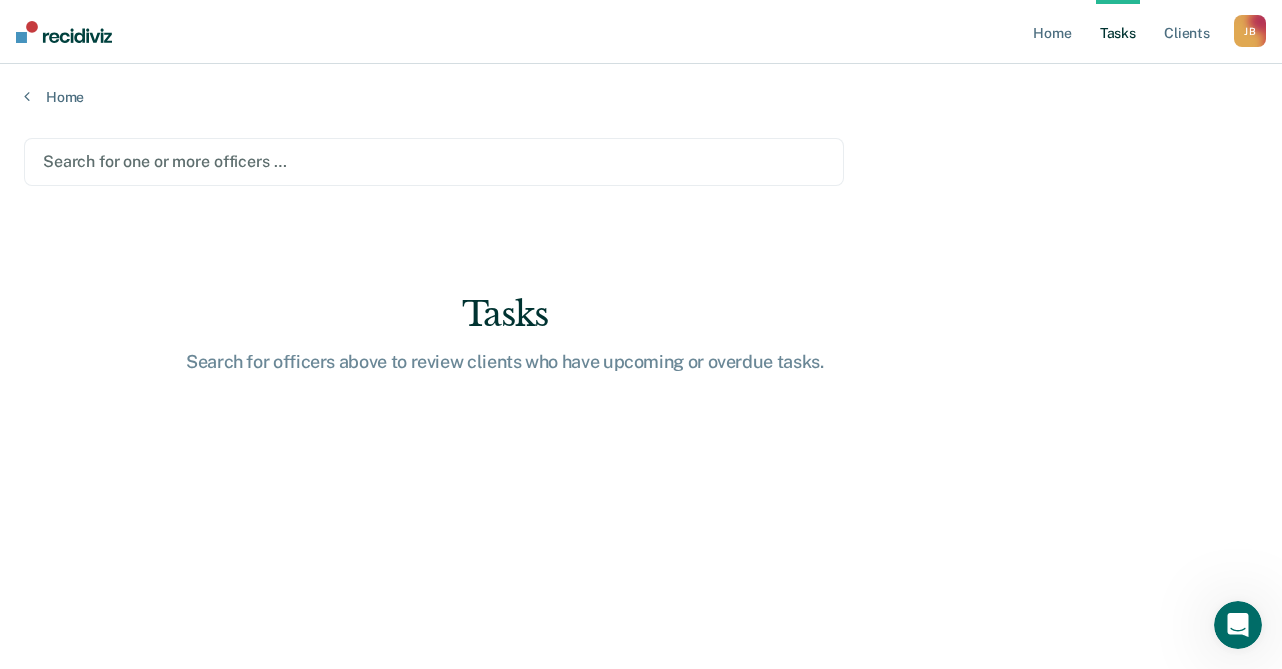click on "J B" at bounding box center (1250, 31) 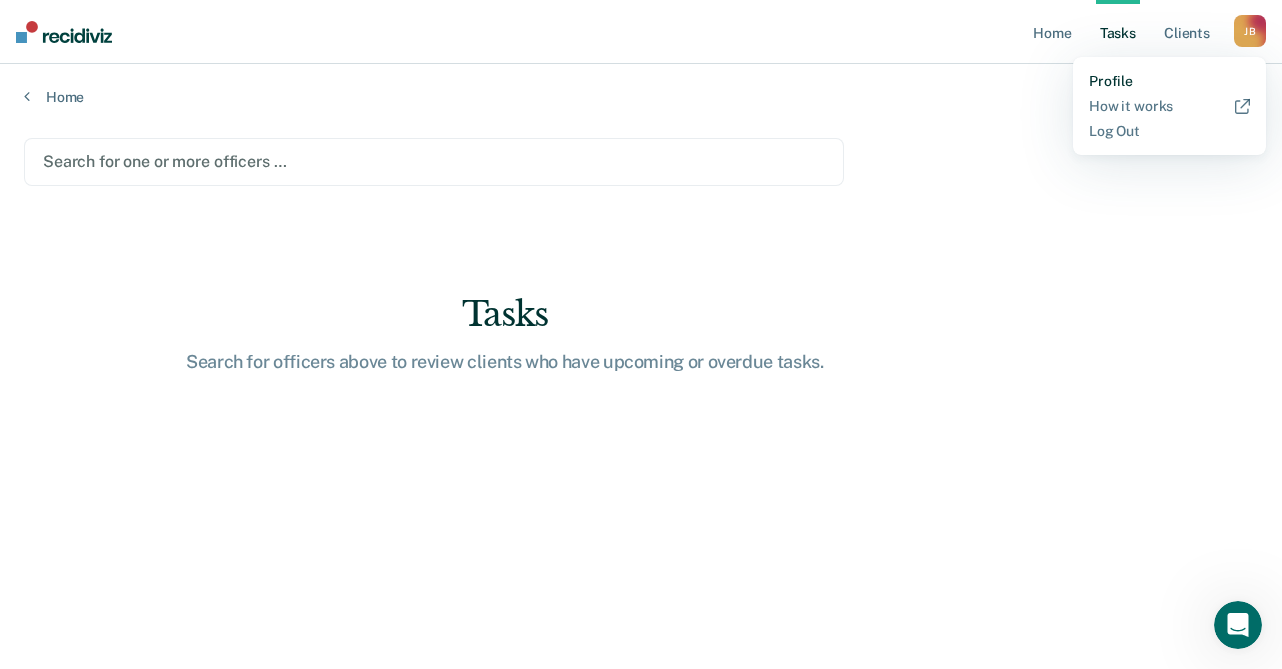 click on "Profile" at bounding box center [1169, 81] 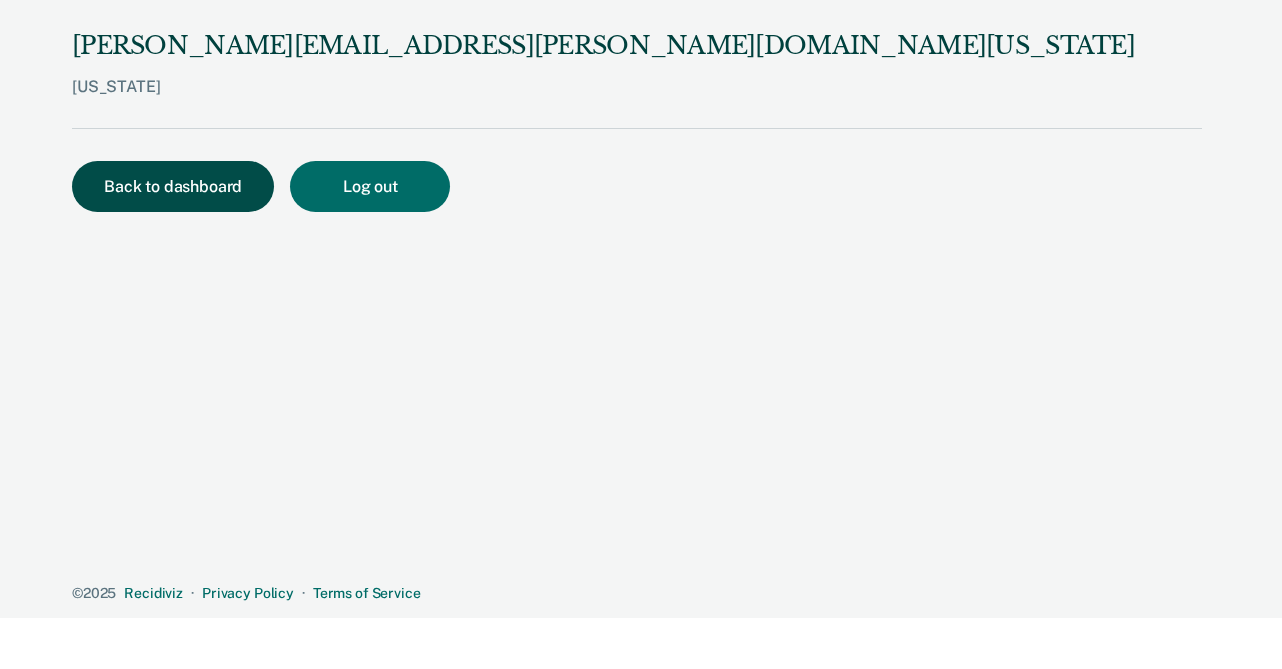 click on "Back to dashboard" at bounding box center [173, 186] 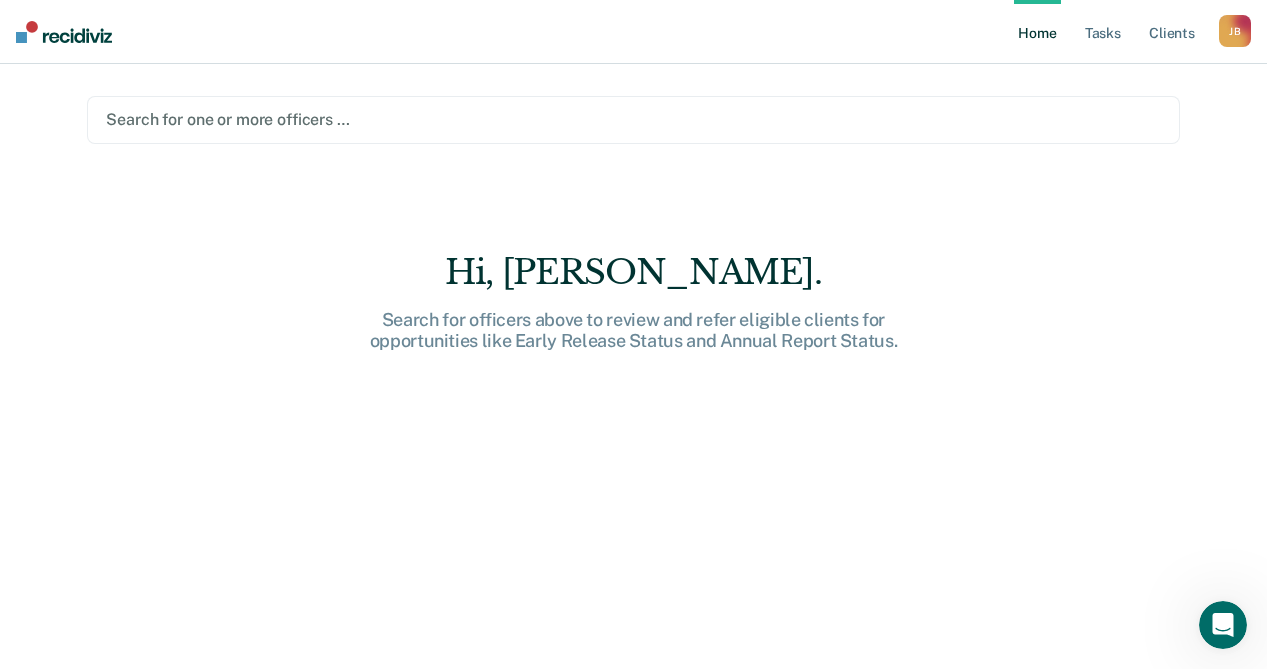 scroll, scrollTop: 0, scrollLeft: 0, axis: both 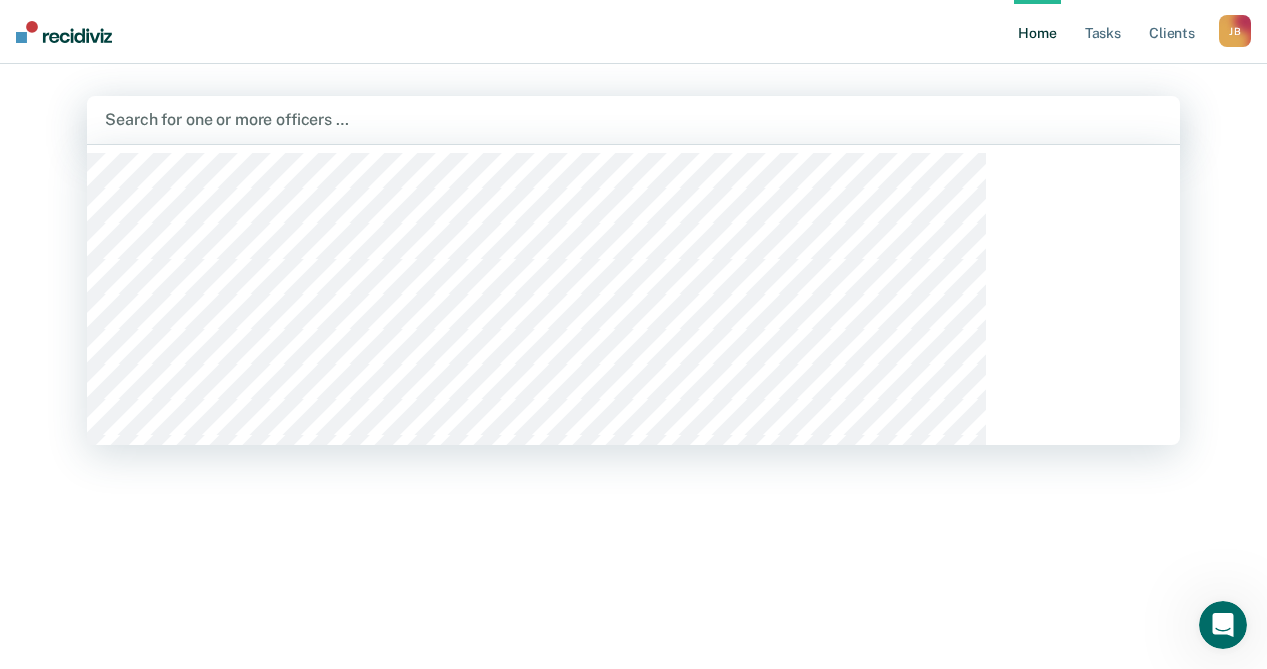 click at bounding box center [633, 119] 